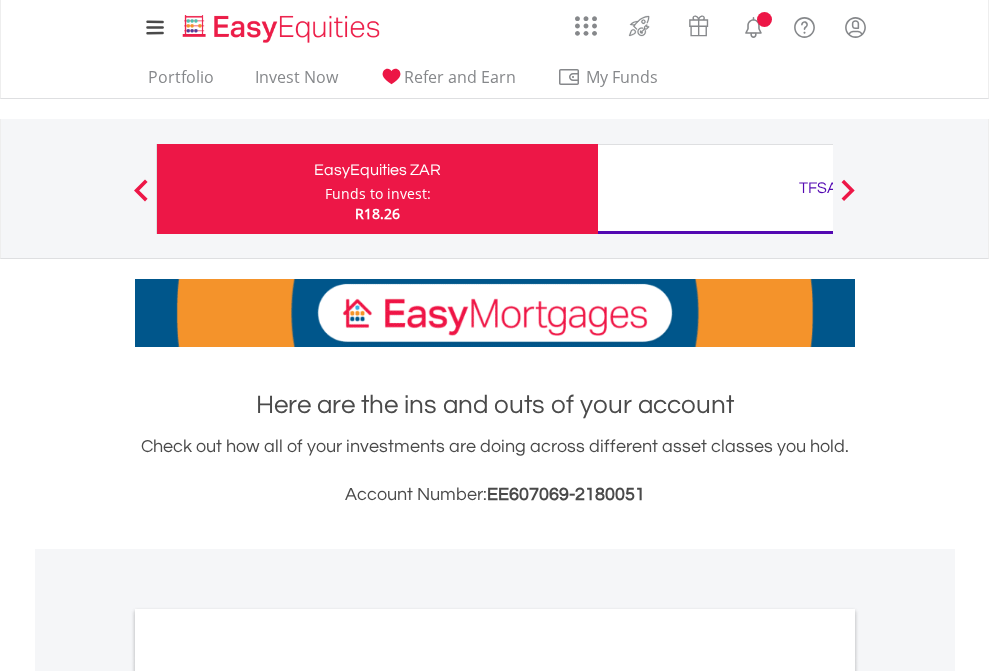 scroll, scrollTop: 0, scrollLeft: 0, axis: both 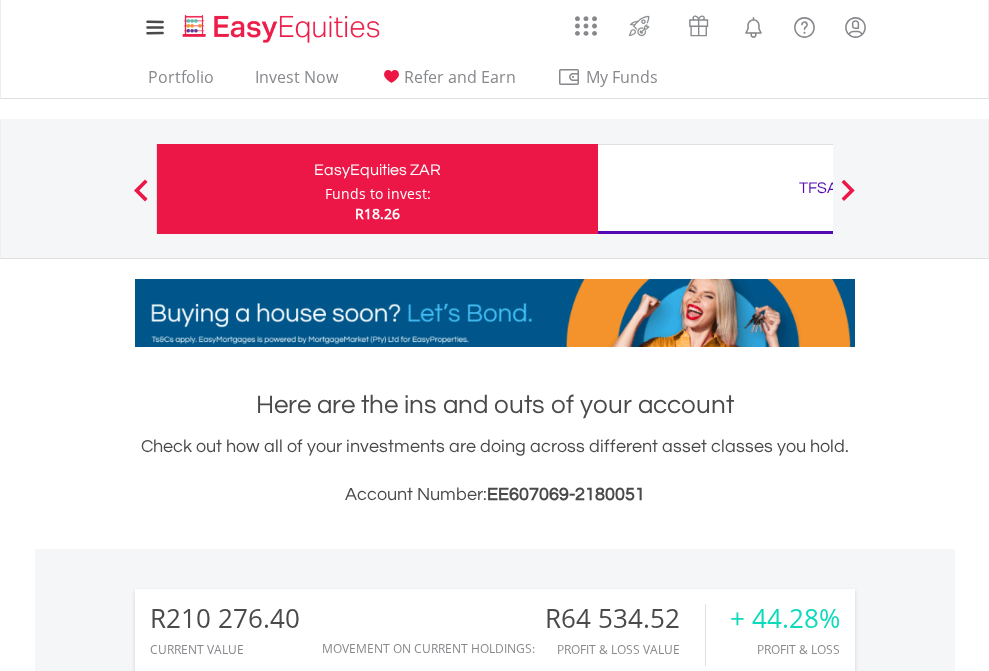 click on "Funds to invest:" at bounding box center (378, 194) 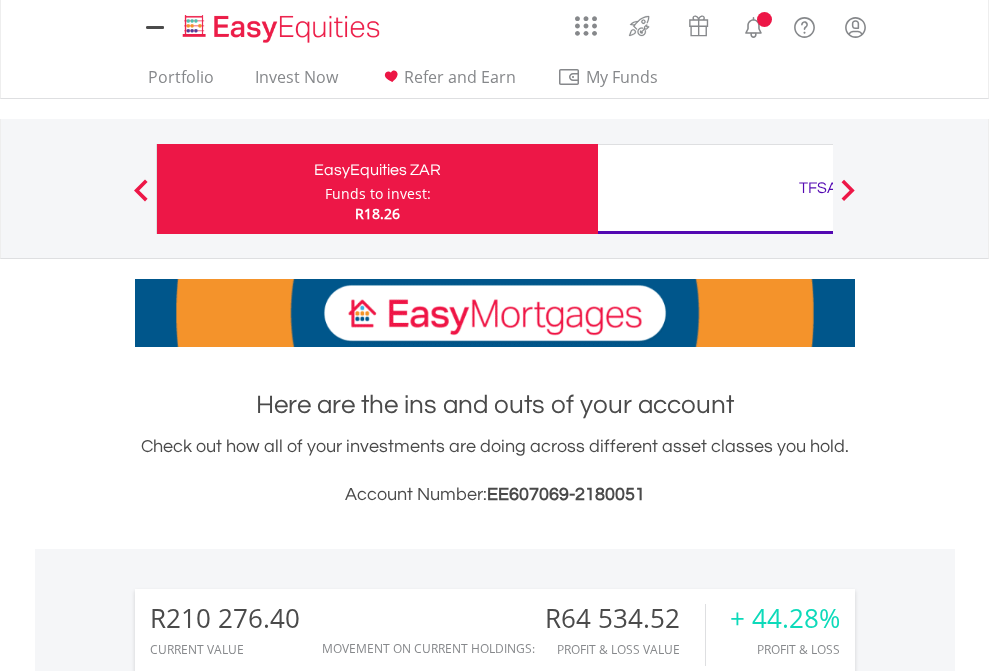 scroll, scrollTop: 0, scrollLeft: 0, axis: both 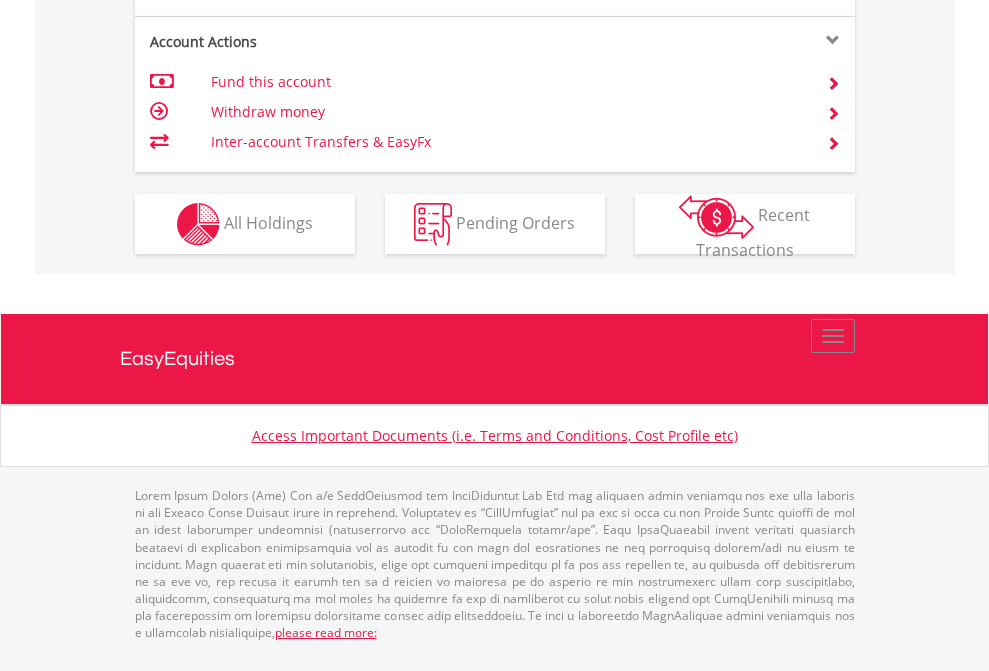 click on "Investment types" at bounding box center (706, -337) 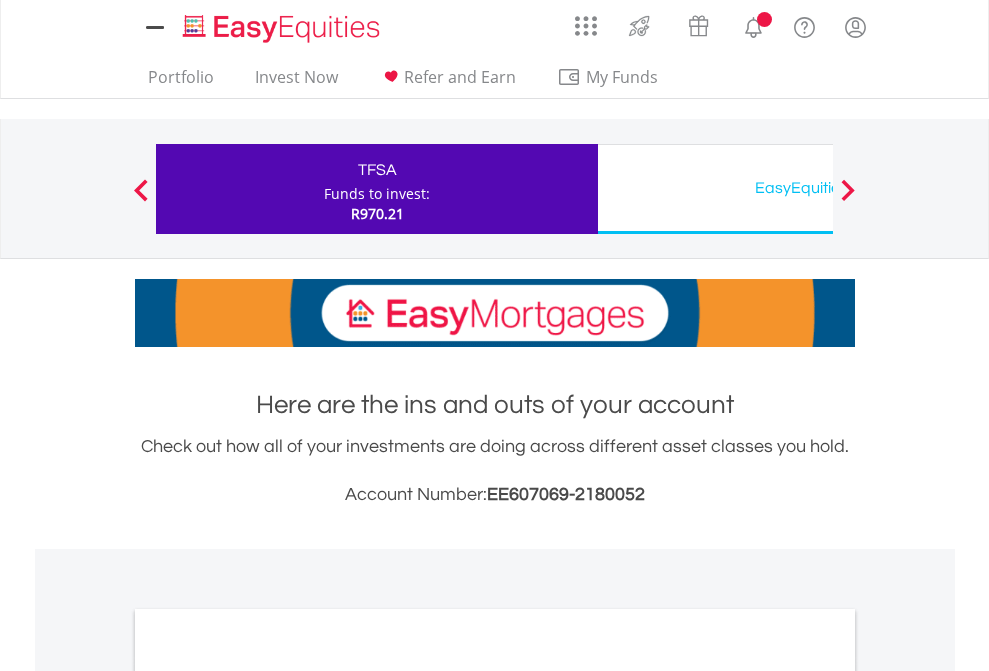 scroll, scrollTop: 0, scrollLeft: 0, axis: both 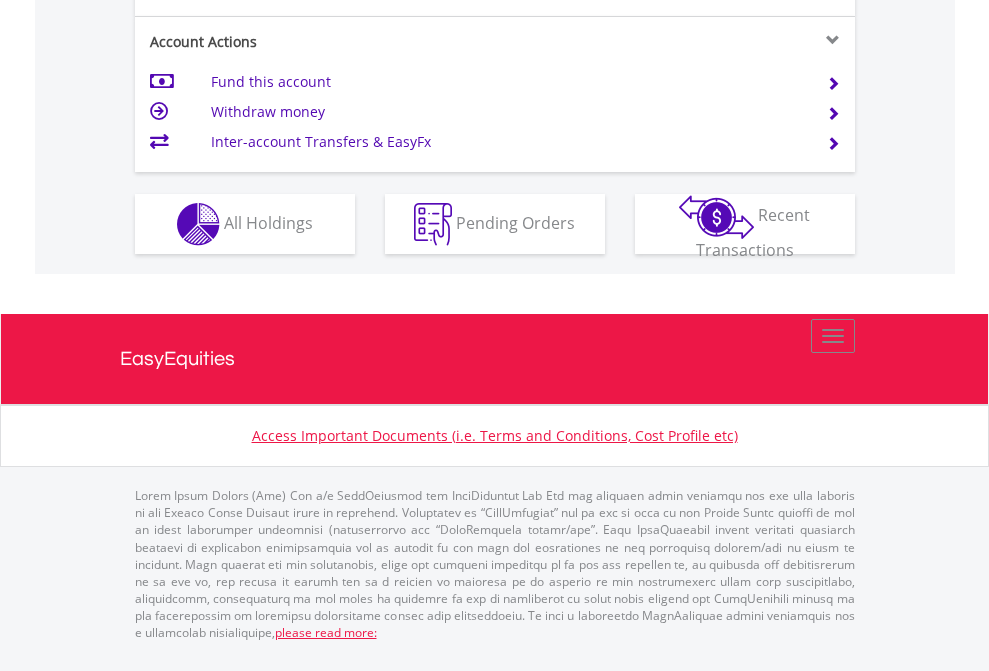 click on "Investment types" at bounding box center (706, -337) 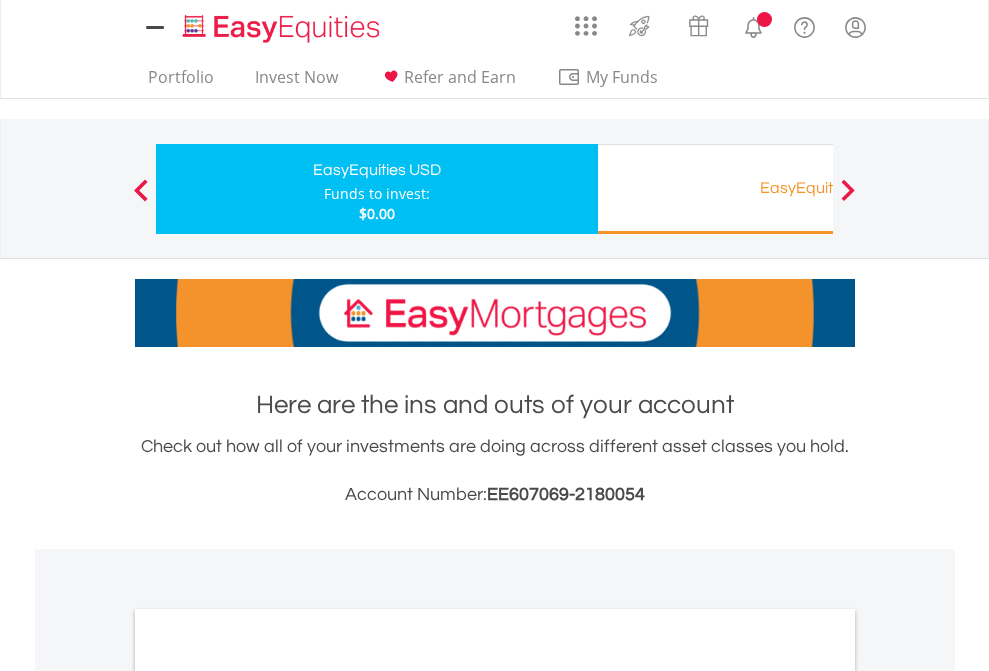 scroll, scrollTop: 0, scrollLeft: 0, axis: both 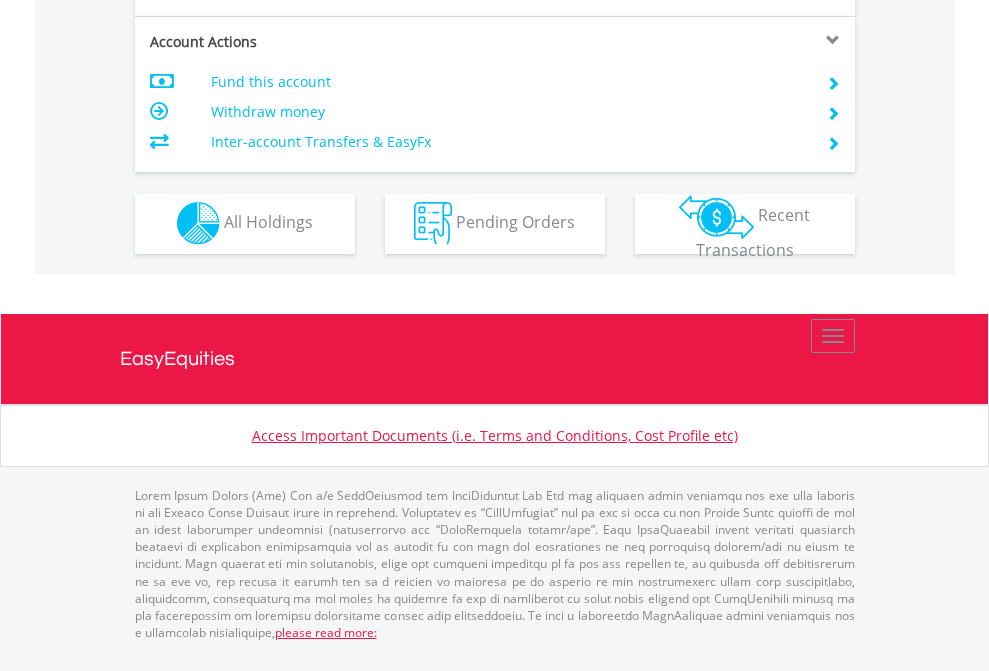 click on "Investment types" at bounding box center (706, -353) 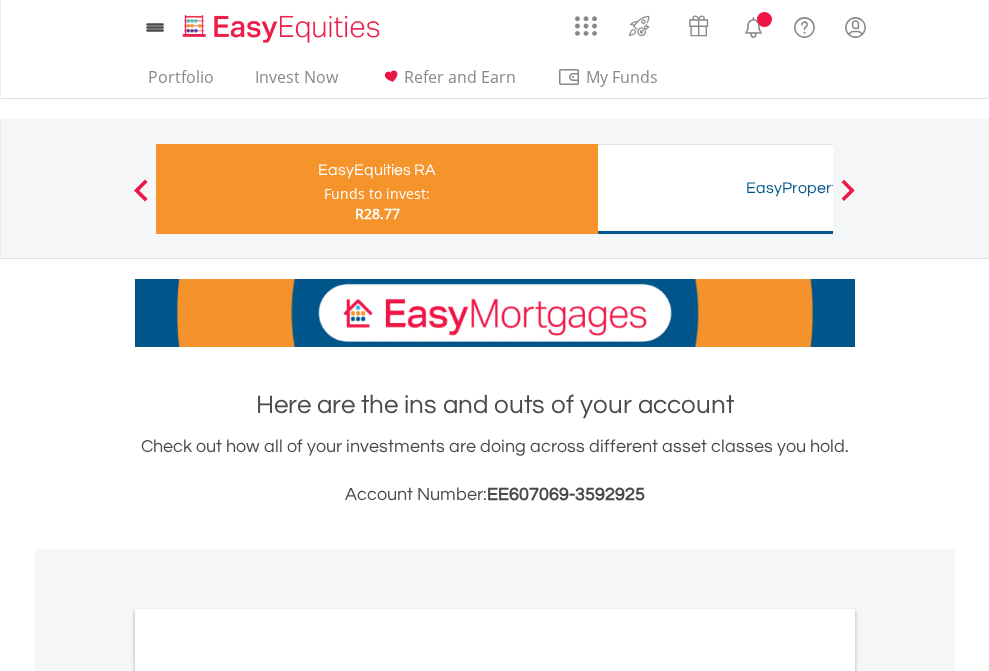 scroll, scrollTop: 0, scrollLeft: 0, axis: both 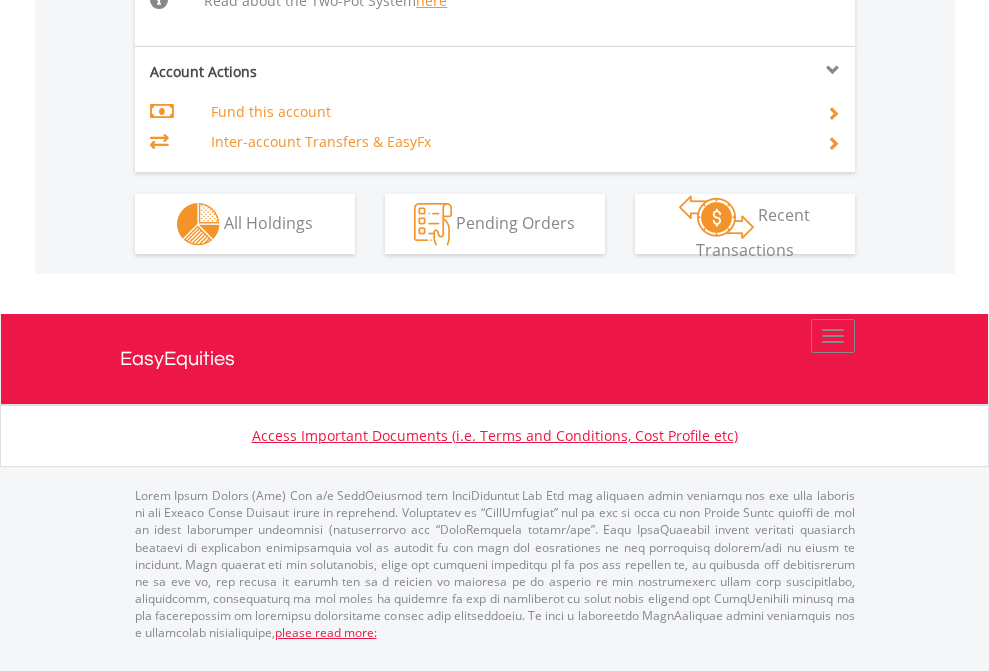 click on "Investment types" at bounding box center [706, -498] 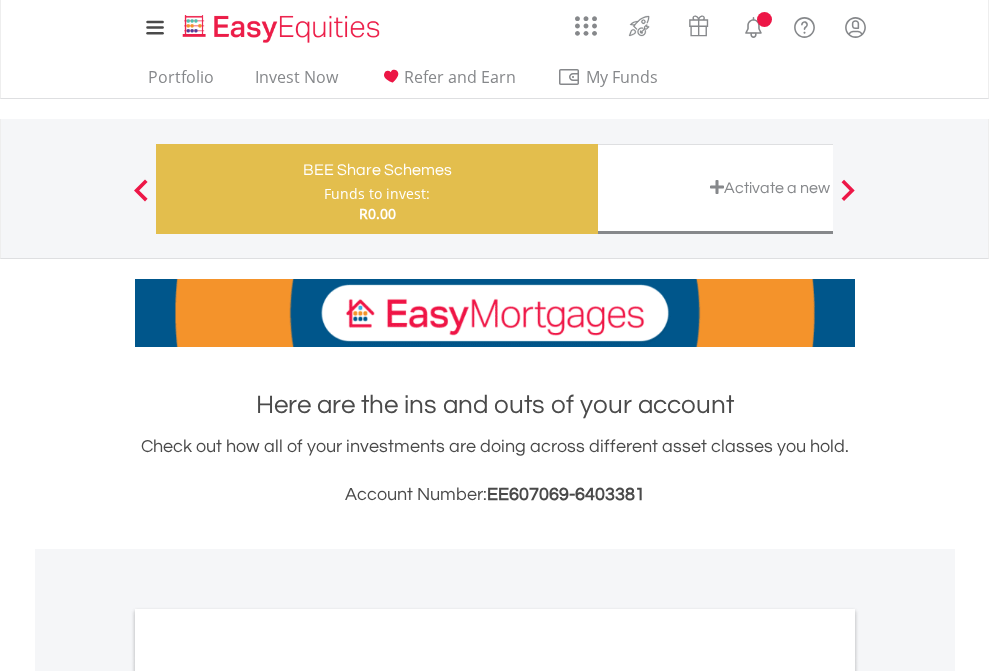 scroll, scrollTop: 0, scrollLeft: 0, axis: both 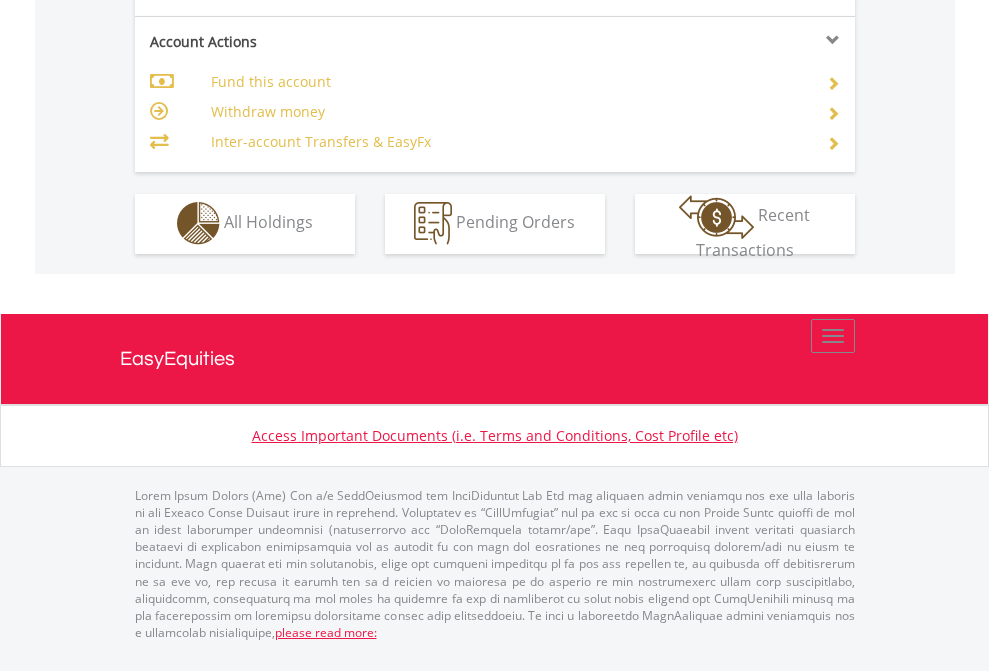click on "Investment types" at bounding box center (706, -353) 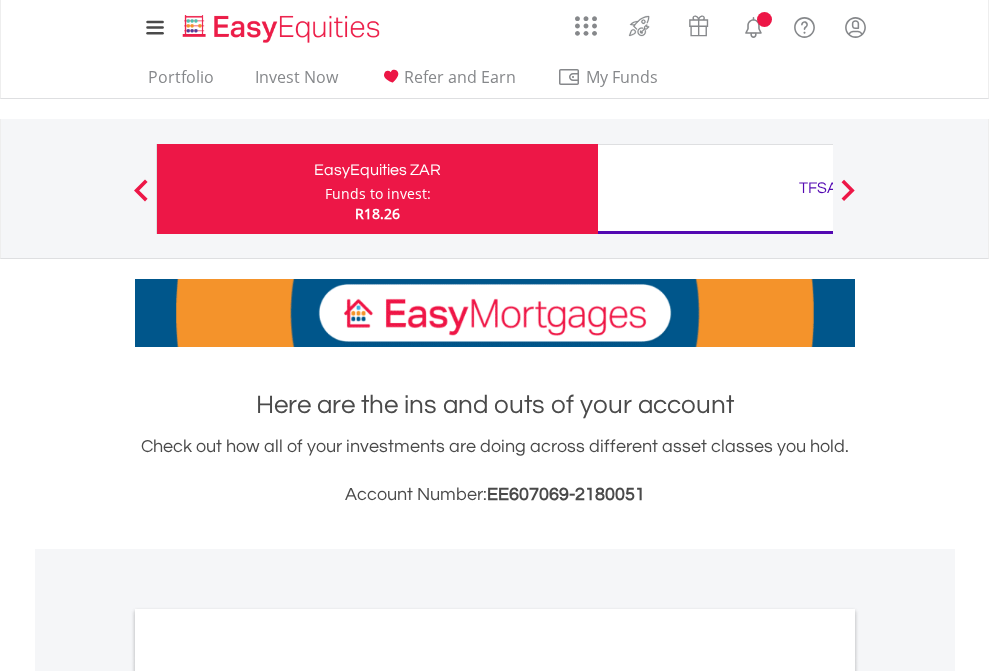 scroll, scrollTop: 0, scrollLeft: 0, axis: both 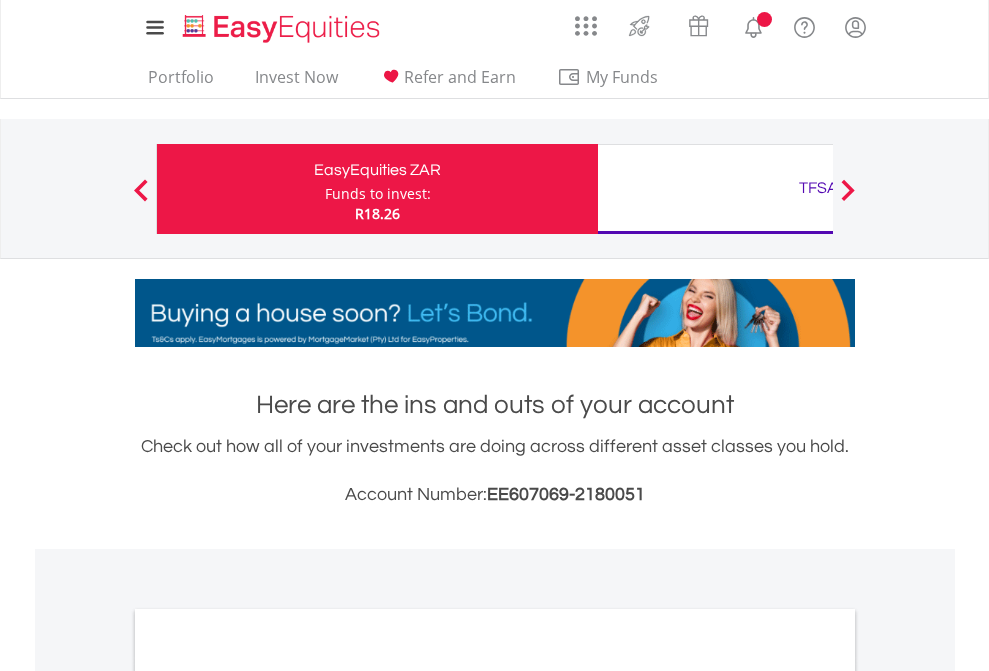 click on "All Holdings" at bounding box center [268, 1096] 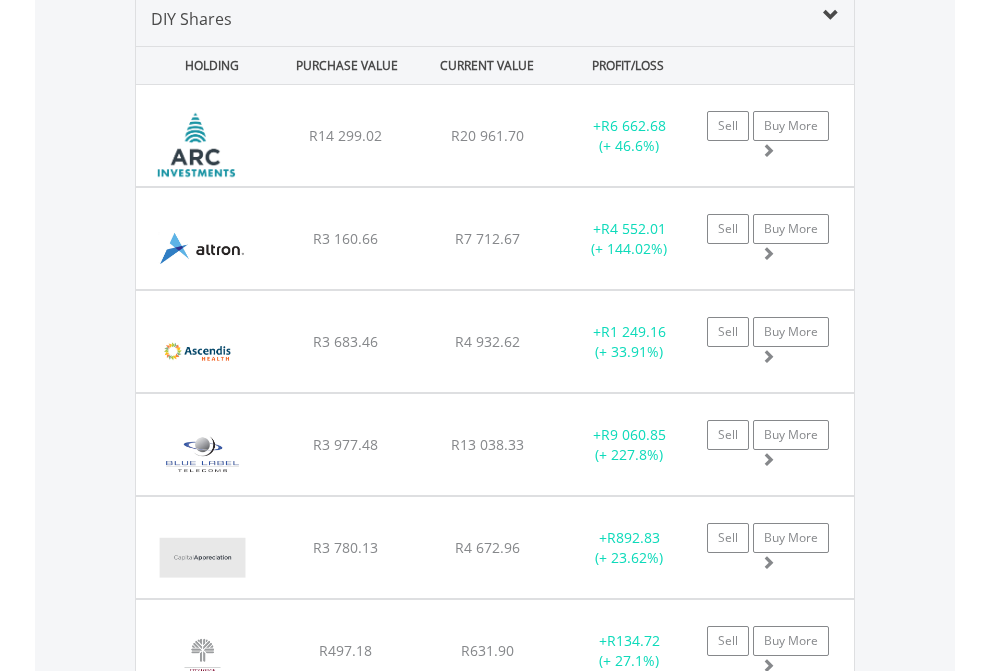 scroll, scrollTop: 1933, scrollLeft: 0, axis: vertical 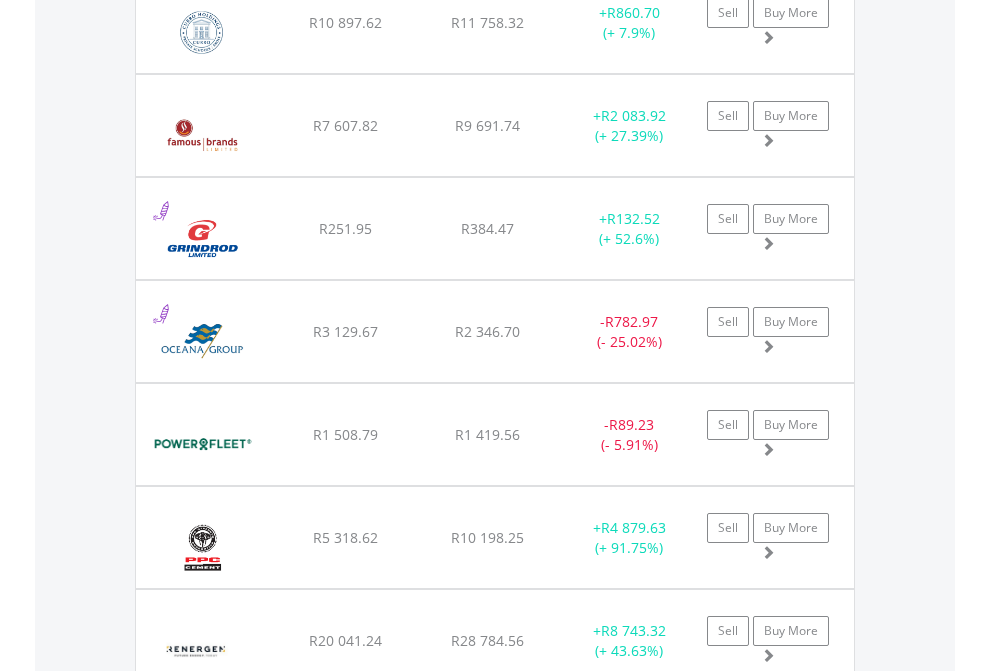 click on "TFSA" at bounding box center (818, -1745) 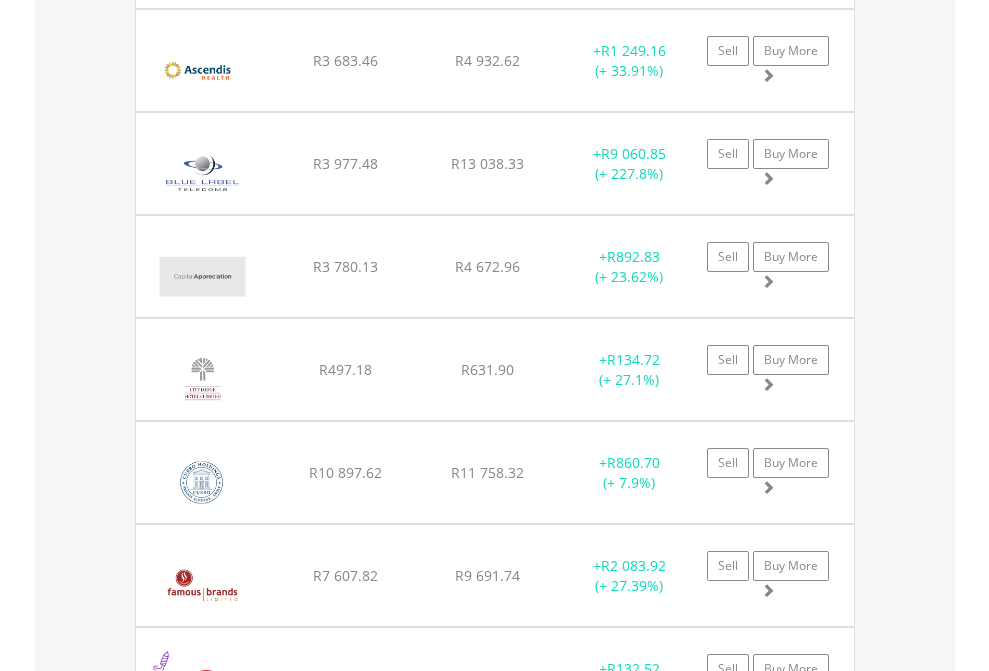 scroll, scrollTop: 144, scrollLeft: 0, axis: vertical 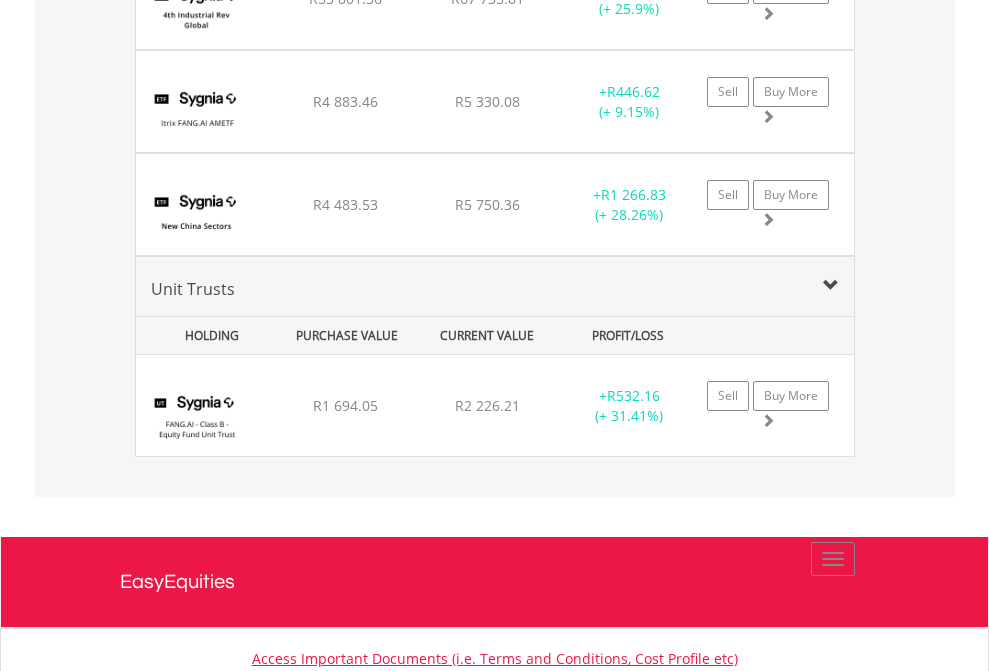 click on "EasyEquities USD" at bounding box center (818, -2156) 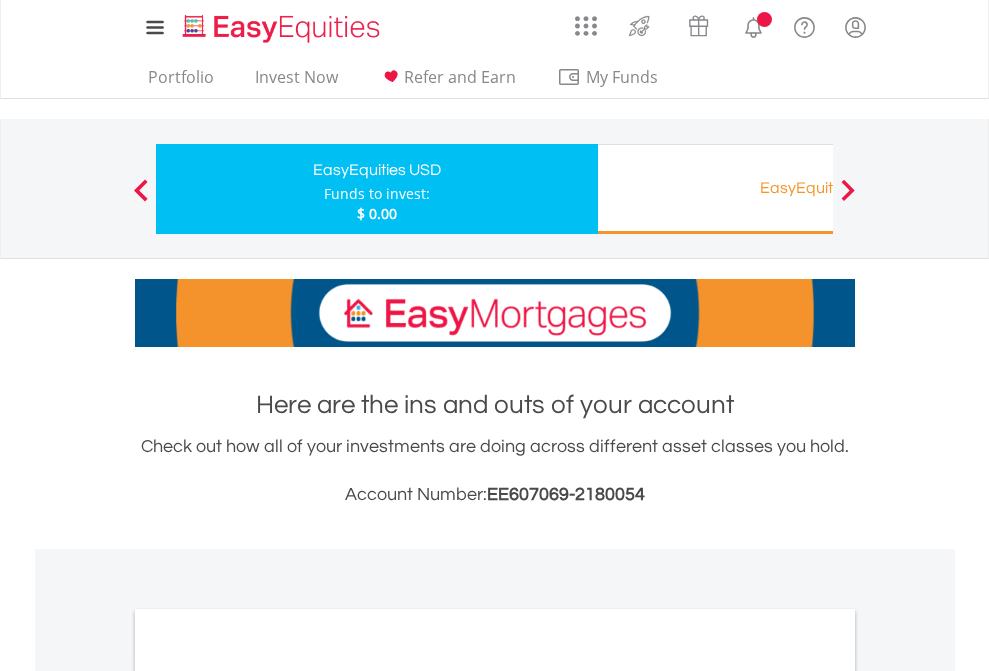 scroll, scrollTop: 0, scrollLeft: 0, axis: both 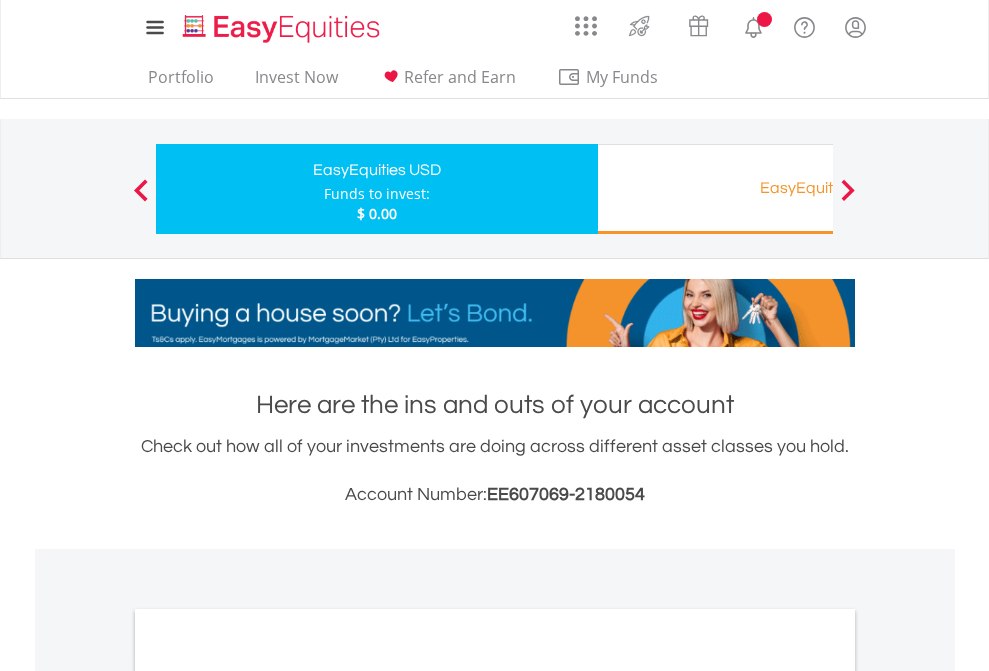 click on "All Holdings" at bounding box center (268, 1096) 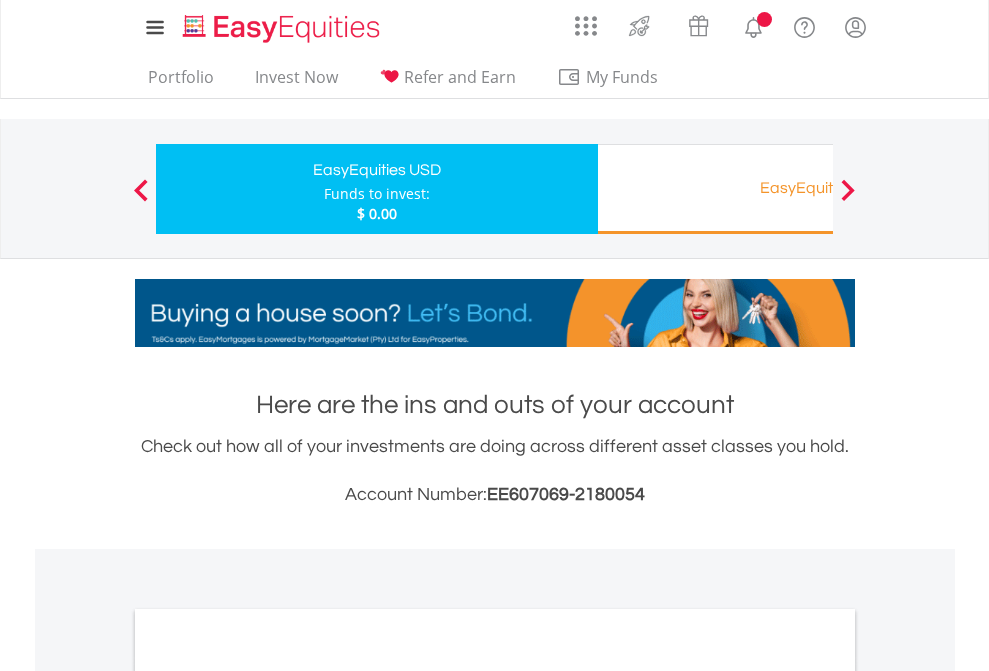 scroll, scrollTop: 1202, scrollLeft: 0, axis: vertical 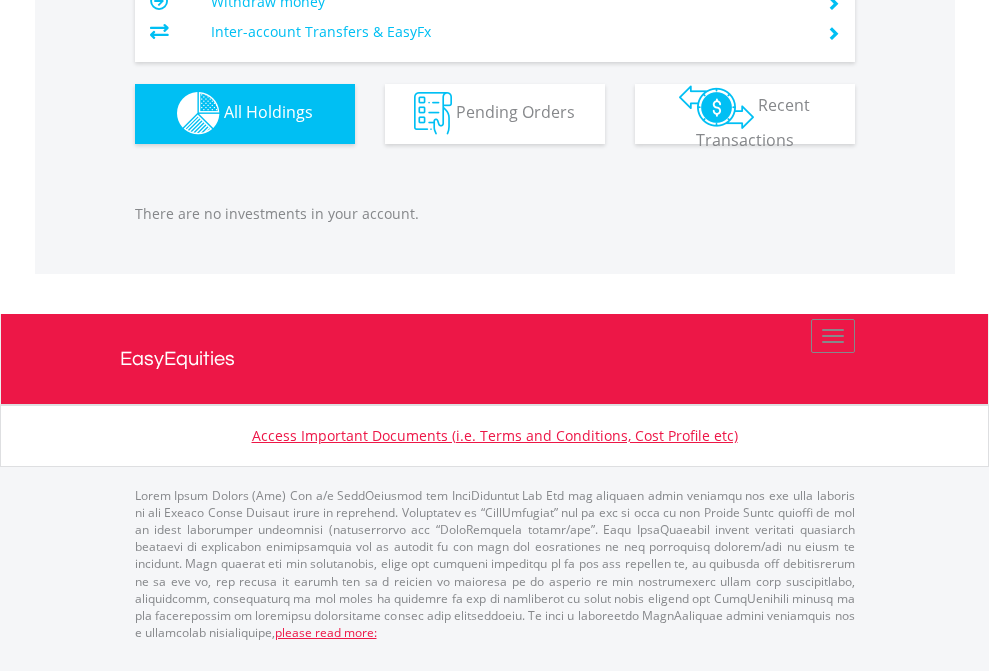 click on "EasyEquities RA" at bounding box center [818, -1142] 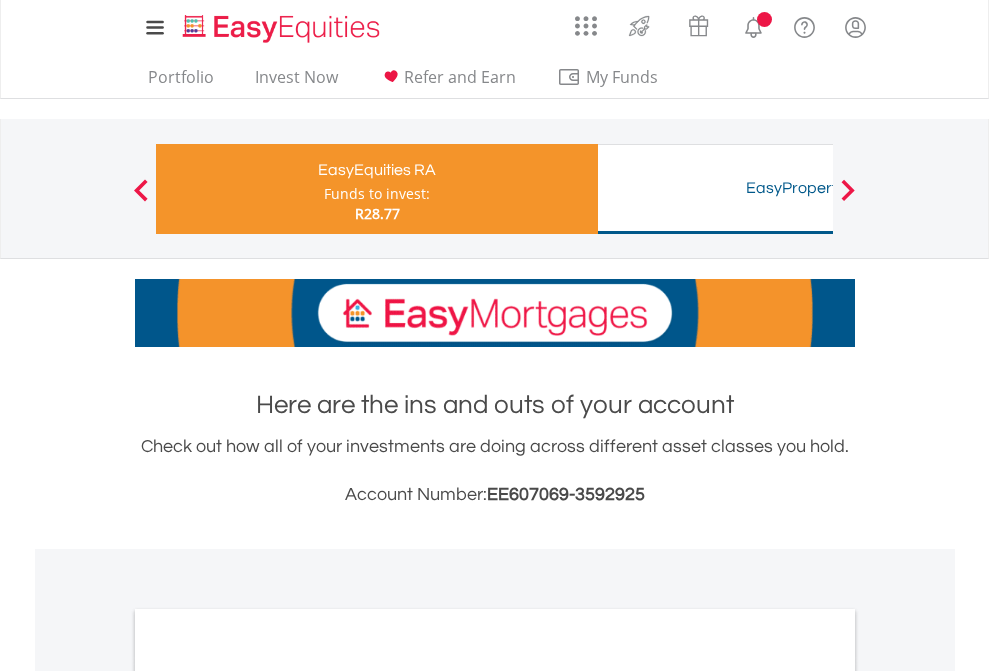 scroll, scrollTop: 0, scrollLeft: 0, axis: both 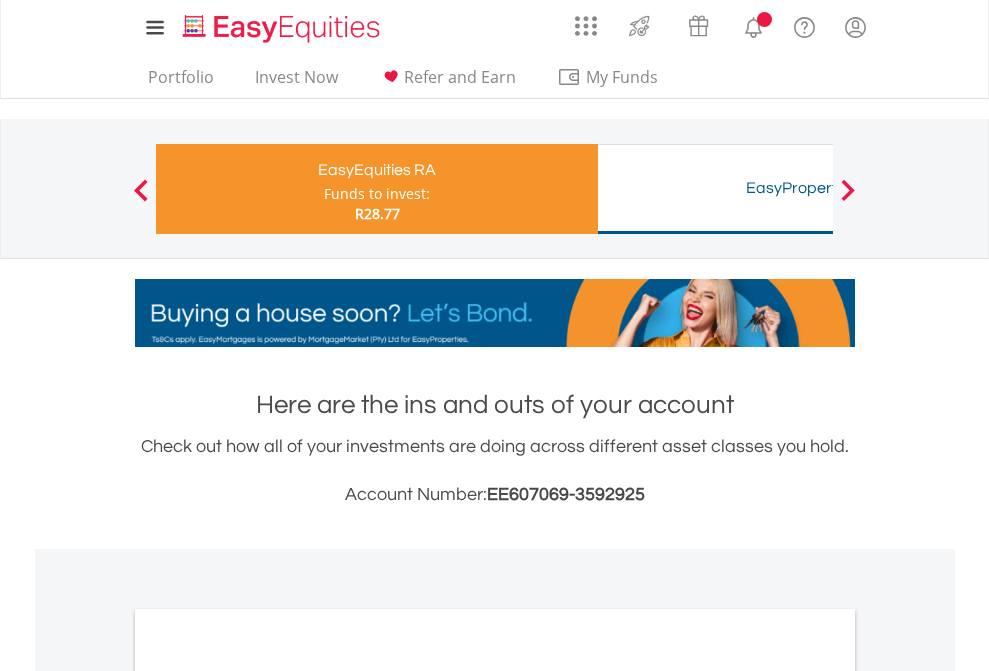 click on "All Holdings" at bounding box center [268, 1066] 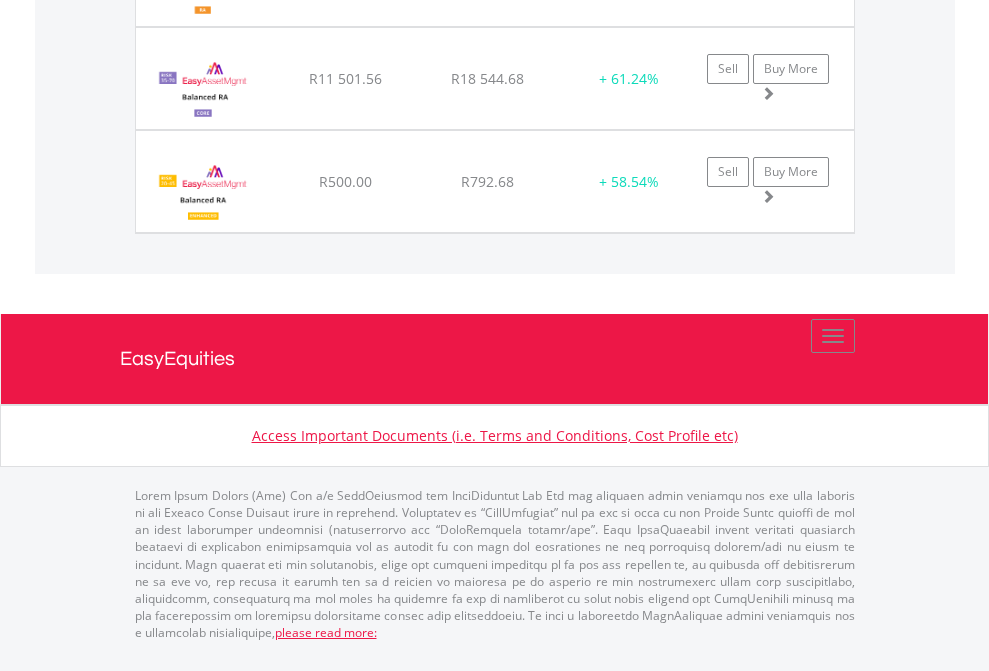 scroll, scrollTop: 1991, scrollLeft: 0, axis: vertical 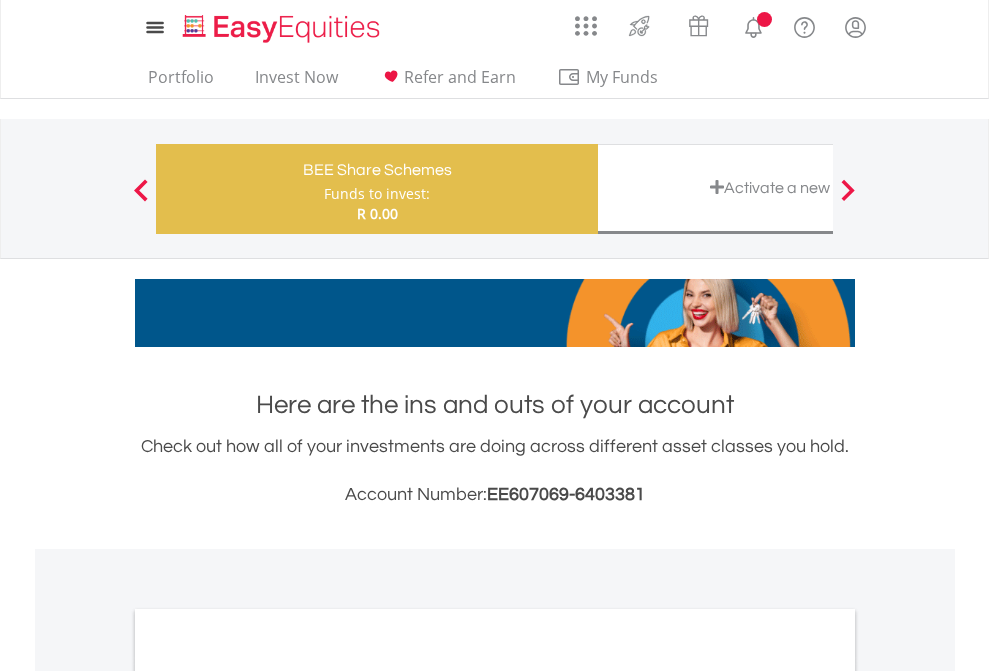 click on "All Holdings" at bounding box center [268, 1096] 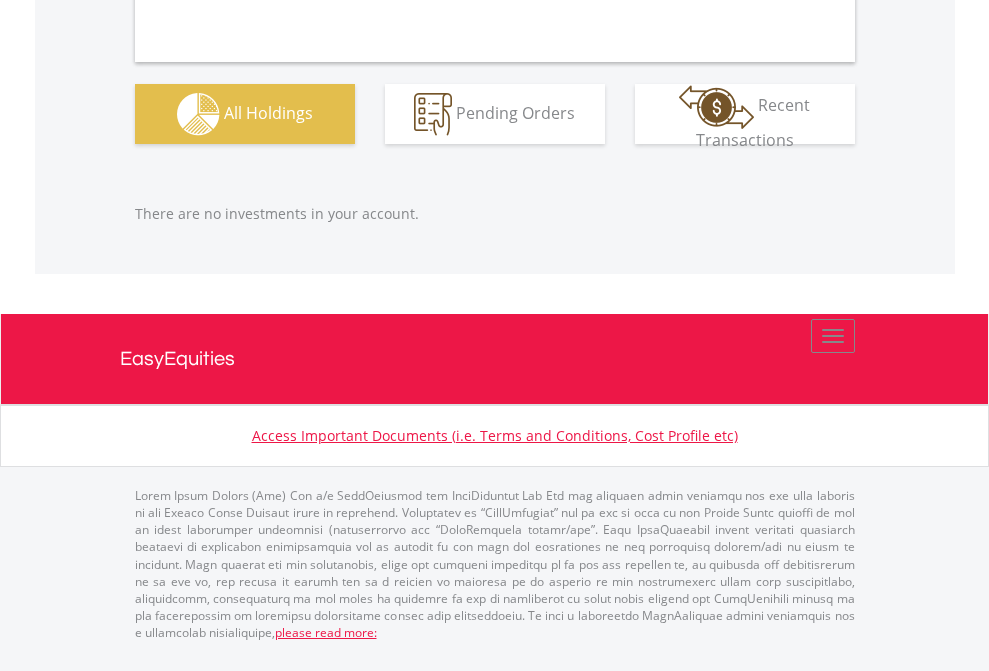 scroll, scrollTop: 1980, scrollLeft: 0, axis: vertical 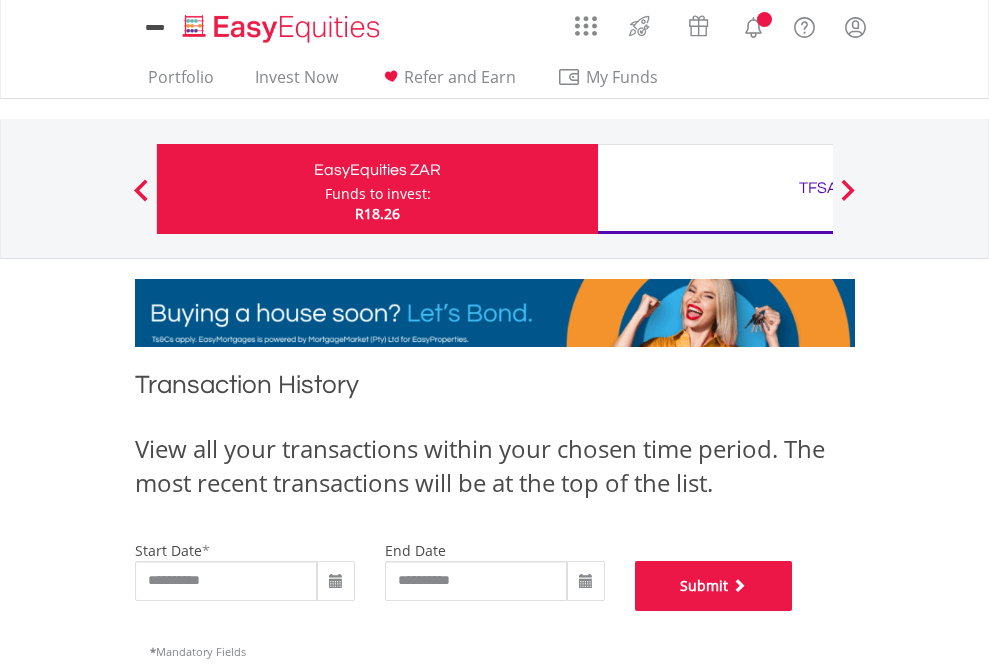 click on "Submit" at bounding box center (714, 586) 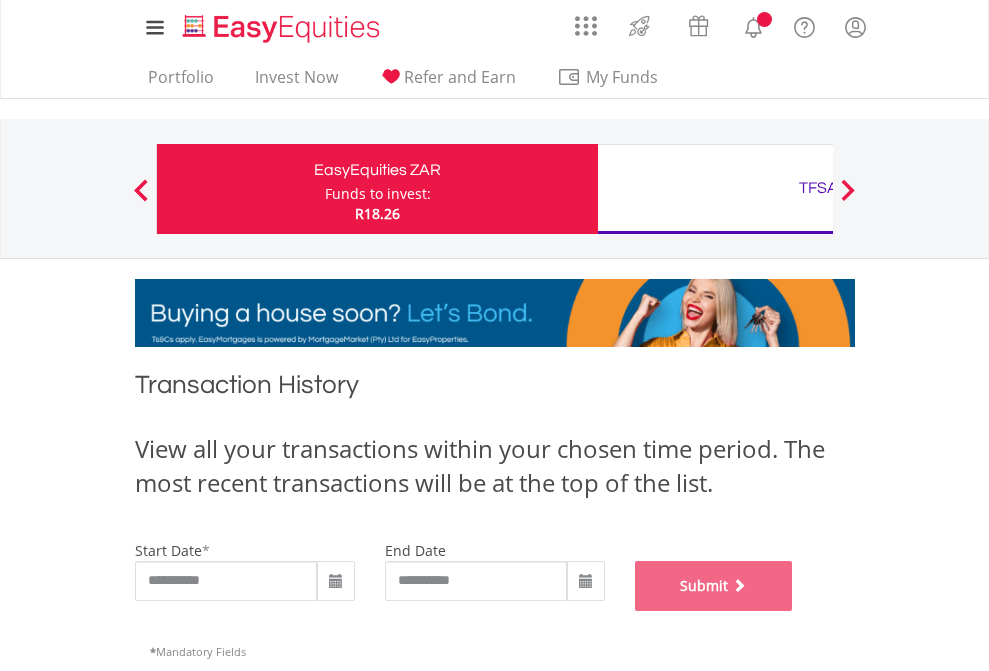 scroll, scrollTop: 811, scrollLeft: 0, axis: vertical 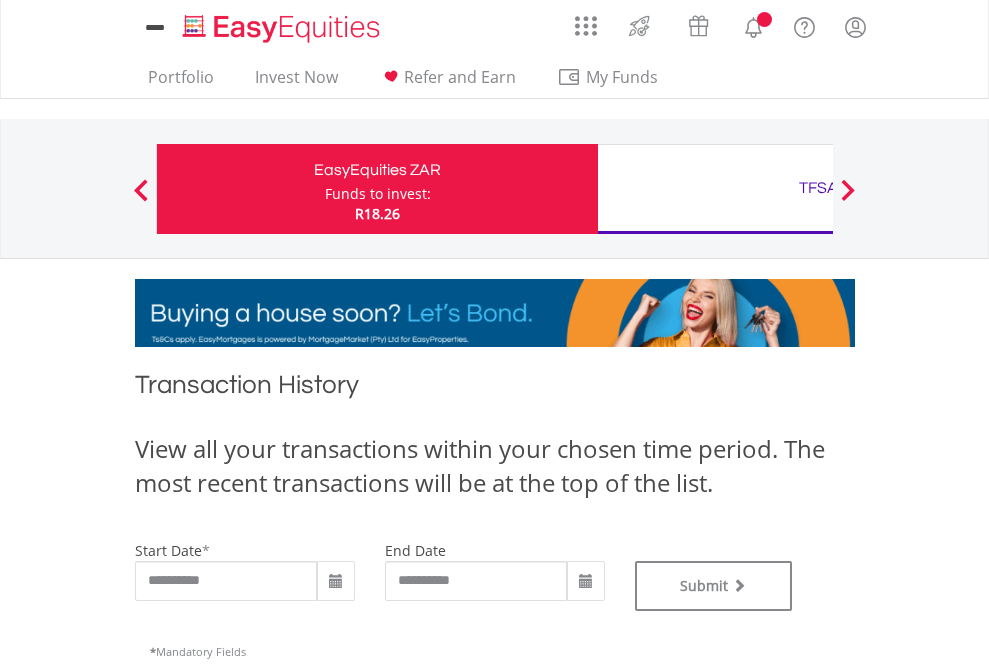 click on "TFSA" at bounding box center (818, 188) 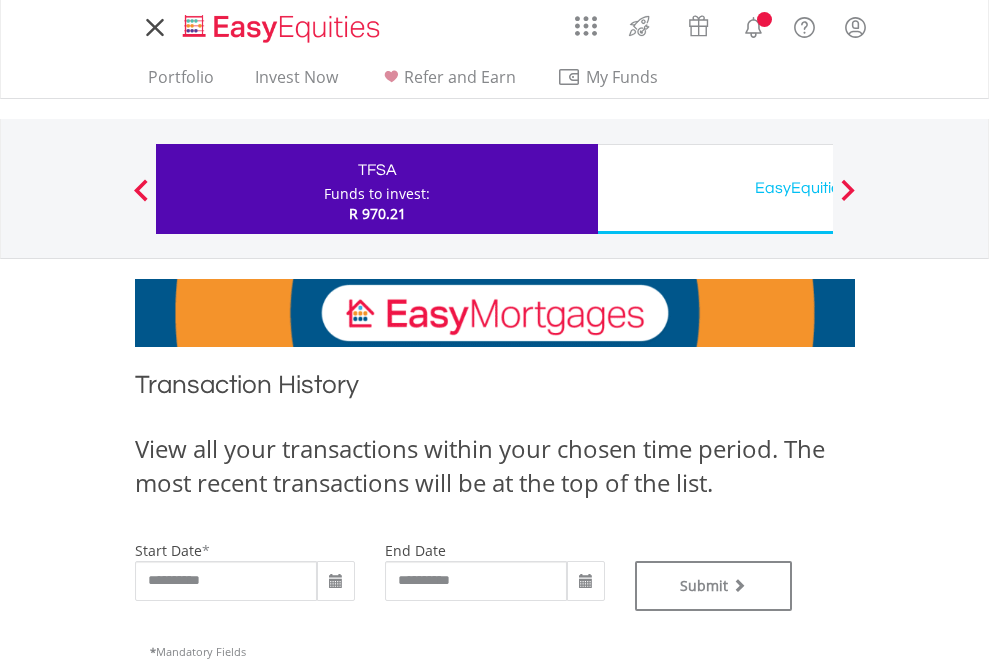 scroll, scrollTop: 0, scrollLeft: 0, axis: both 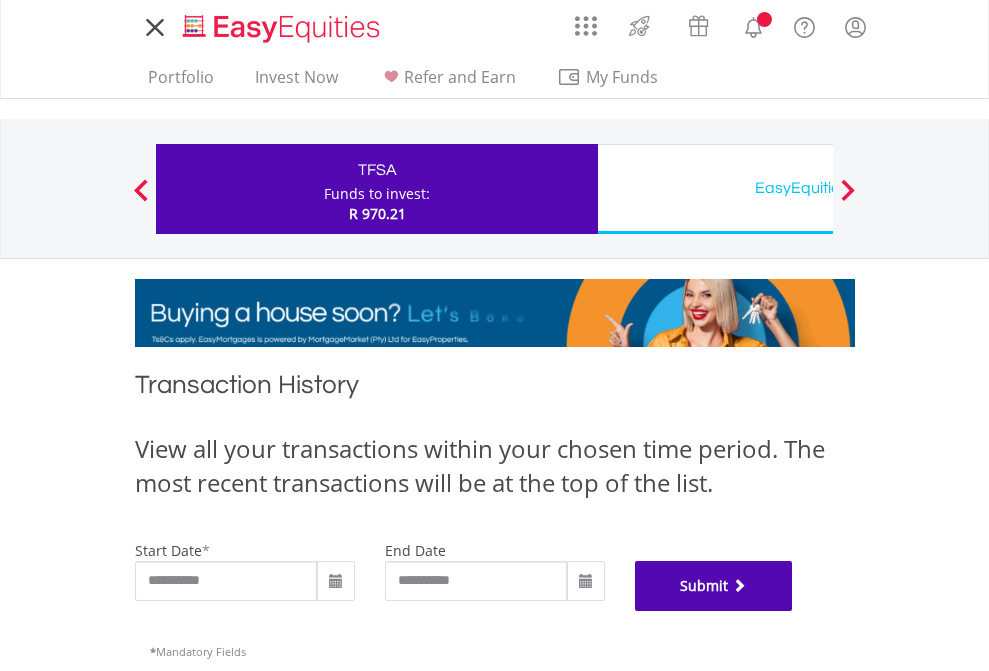 click on "Submit" at bounding box center [714, 586] 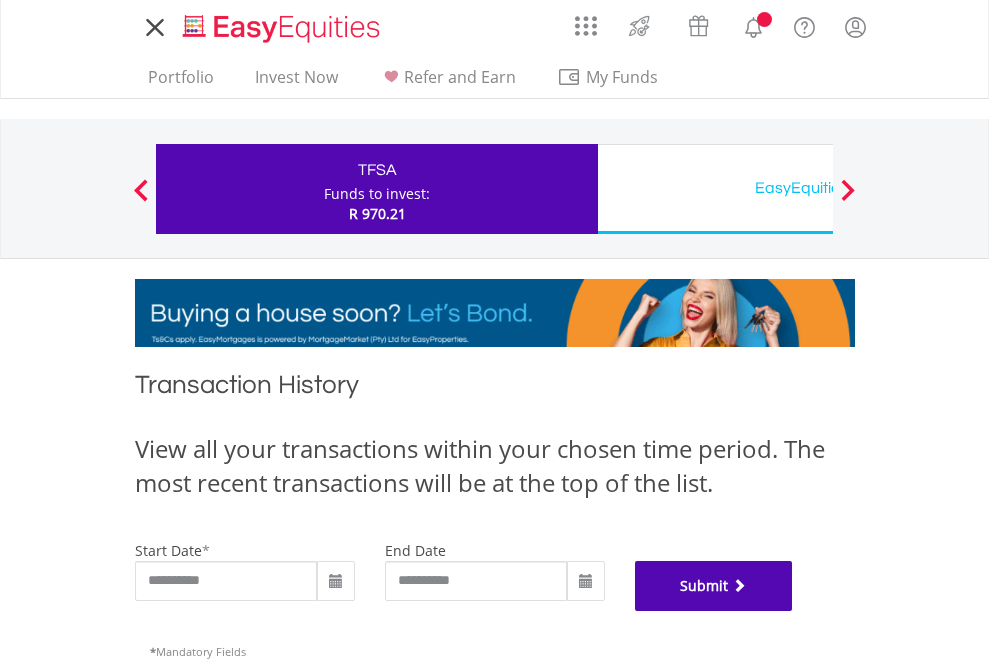 scroll, scrollTop: 811, scrollLeft: 0, axis: vertical 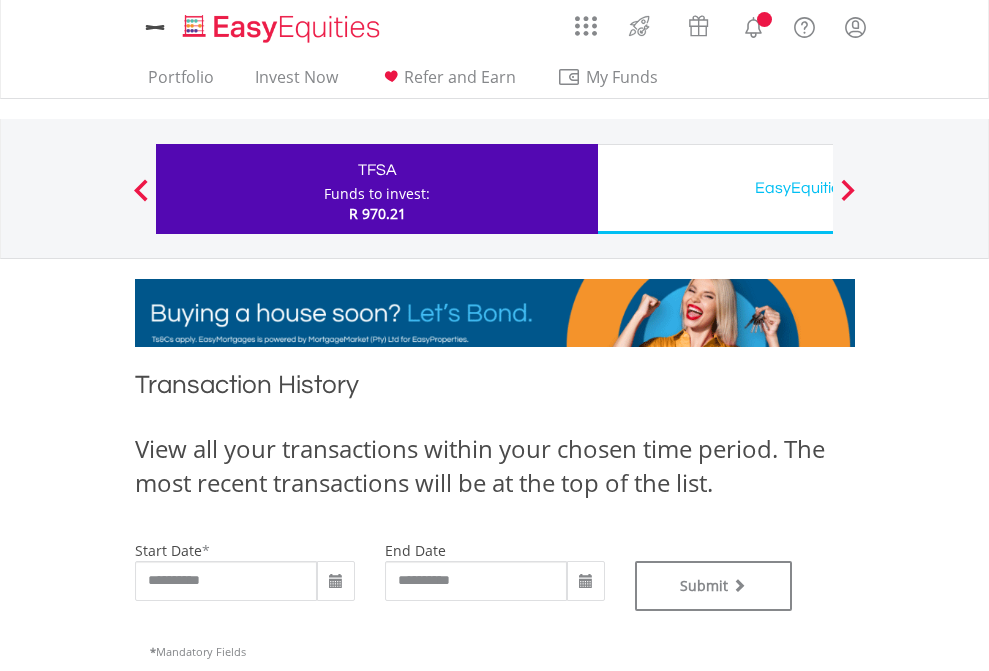 click on "EasyEquities USD" at bounding box center [818, 188] 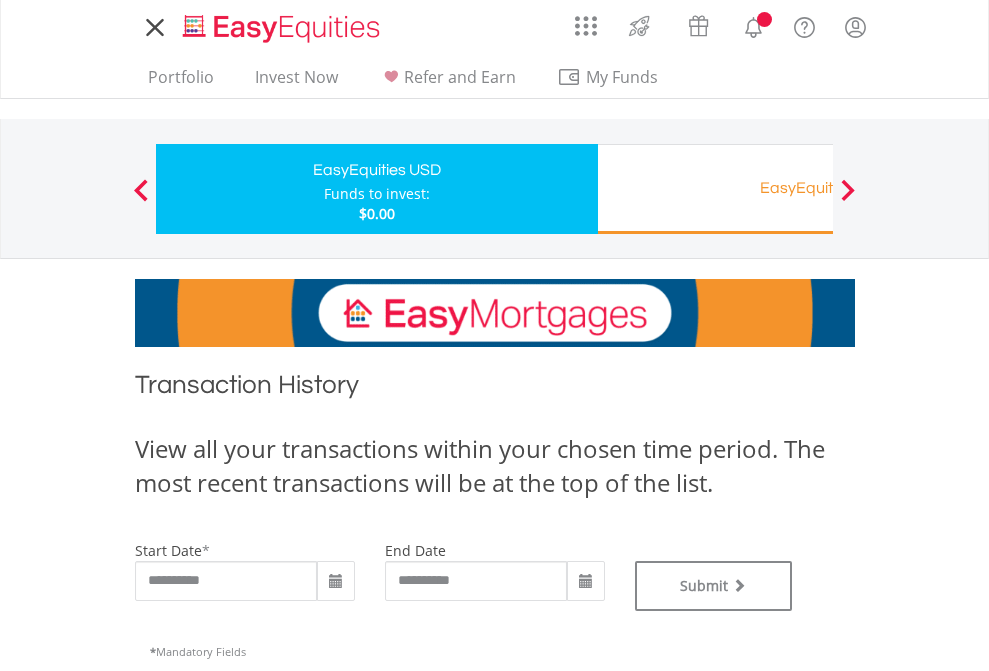 scroll, scrollTop: 0, scrollLeft: 0, axis: both 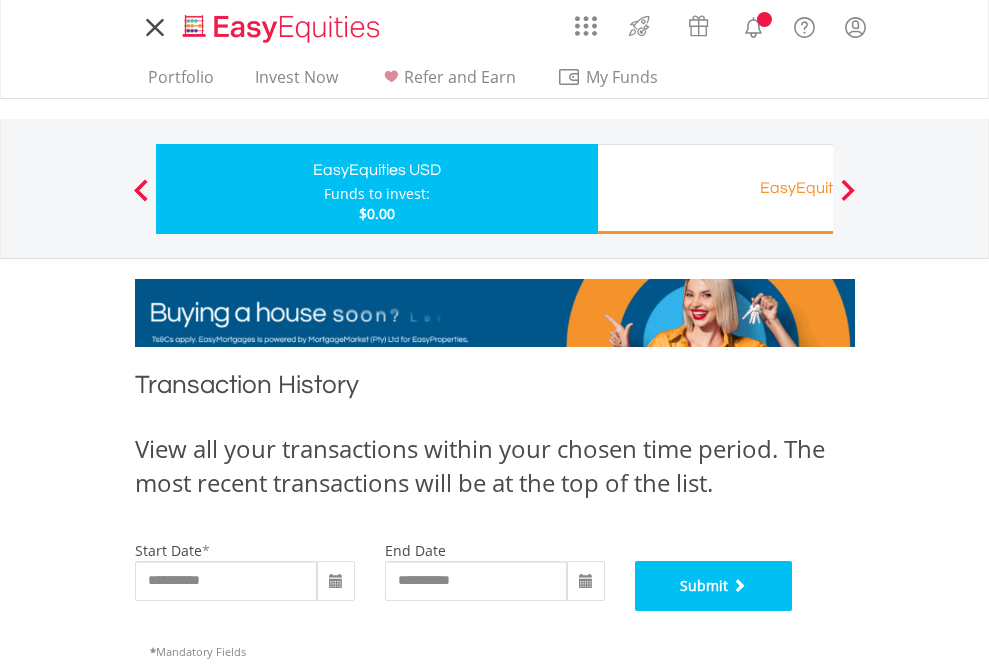 click on "Submit" at bounding box center [714, 586] 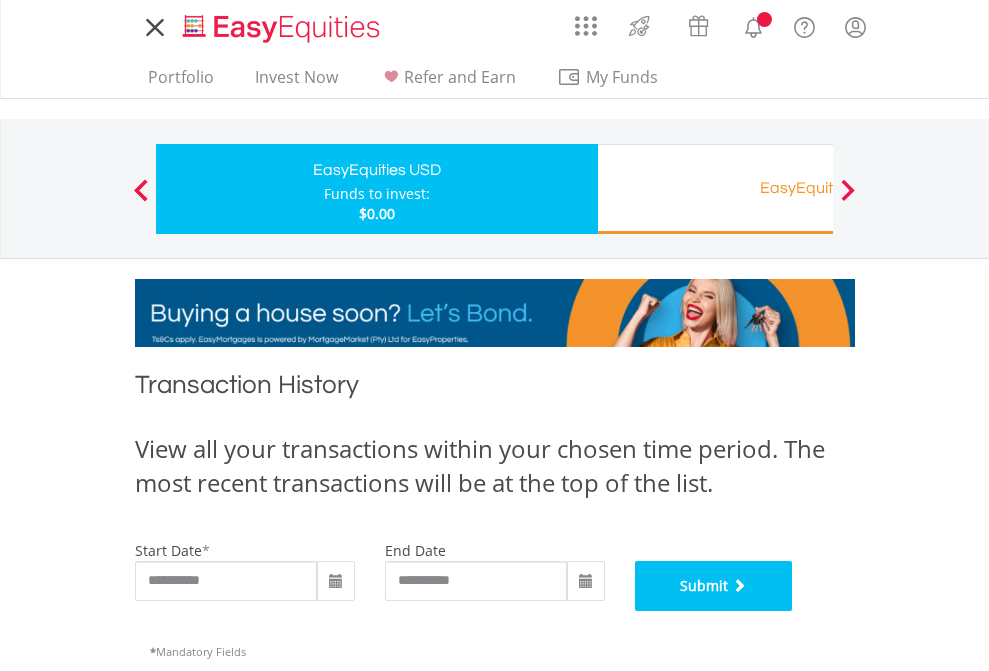 scroll, scrollTop: 811, scrollLeft: 0, axis: vertical 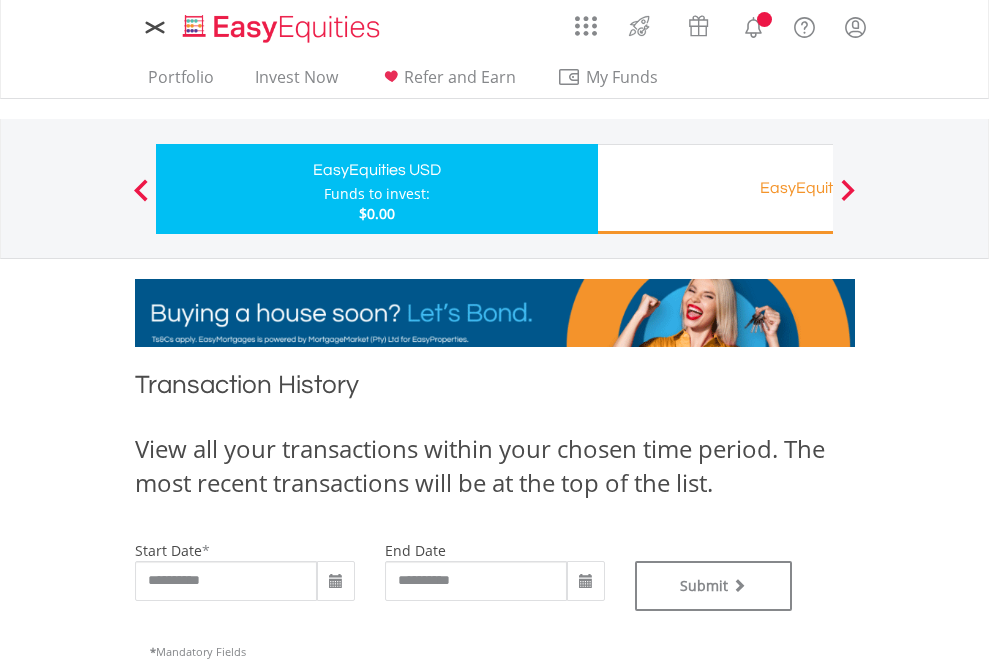 click on "EasyEquities RA" at bounding box center [818, 188] 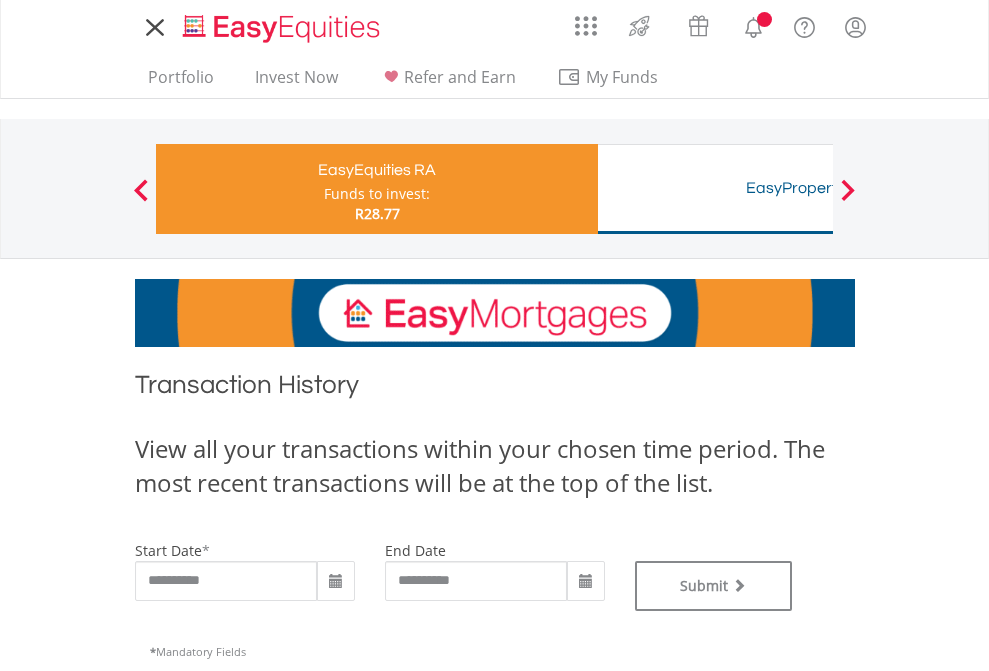 scroll, scrollTop: 0, scrollLeft: 0, axis: both 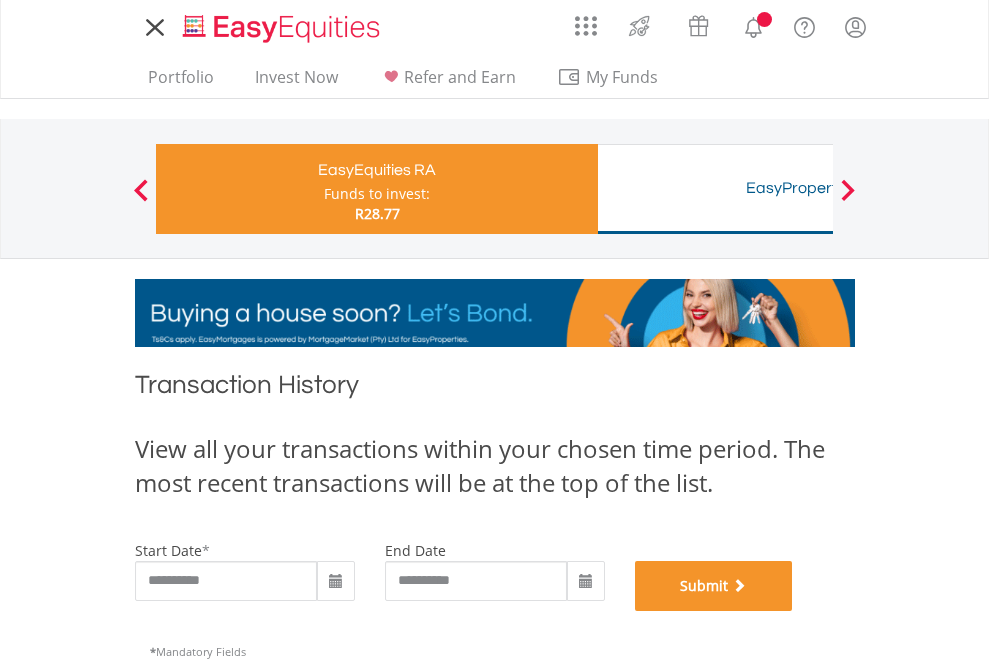 click on "Submit" at bounding box center [714, 586] 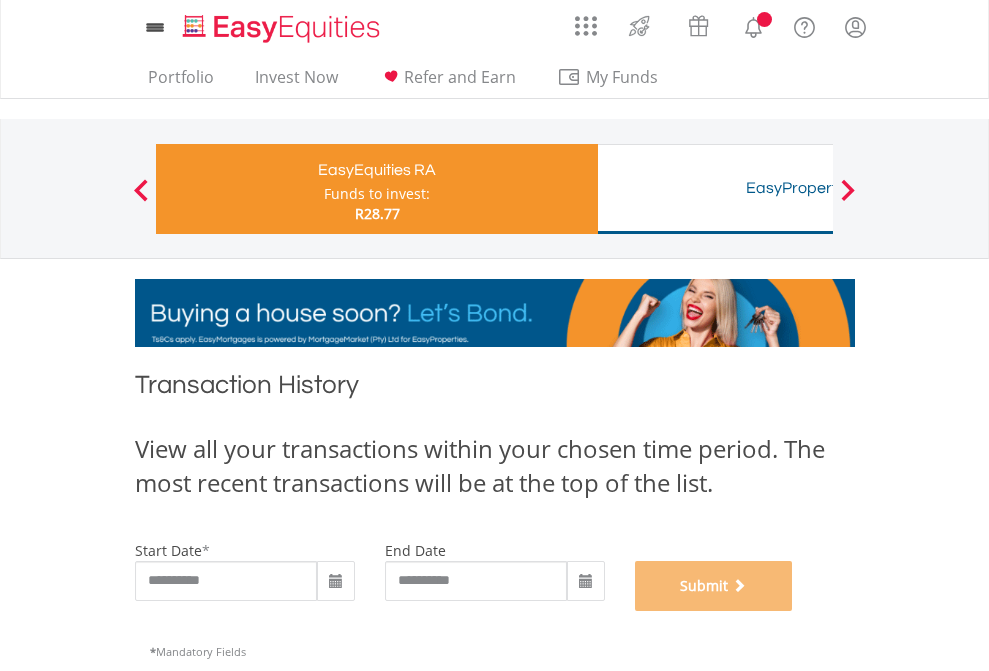 scroll, scrollTop: 811, scrollLeft: 0, axis: vertical 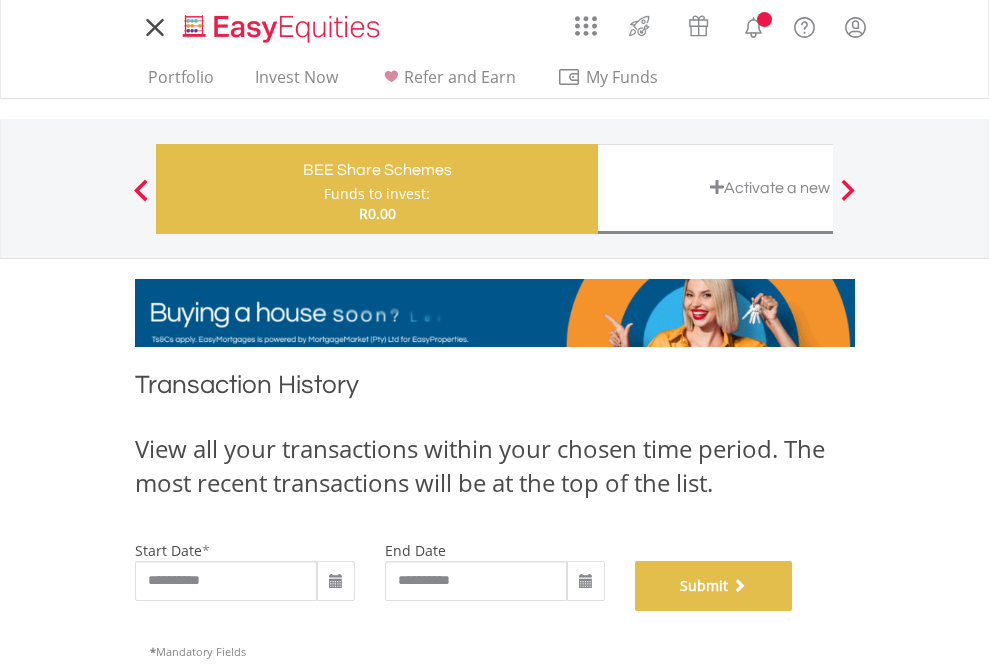 click on "Submit" at bounding box center (714, 586) 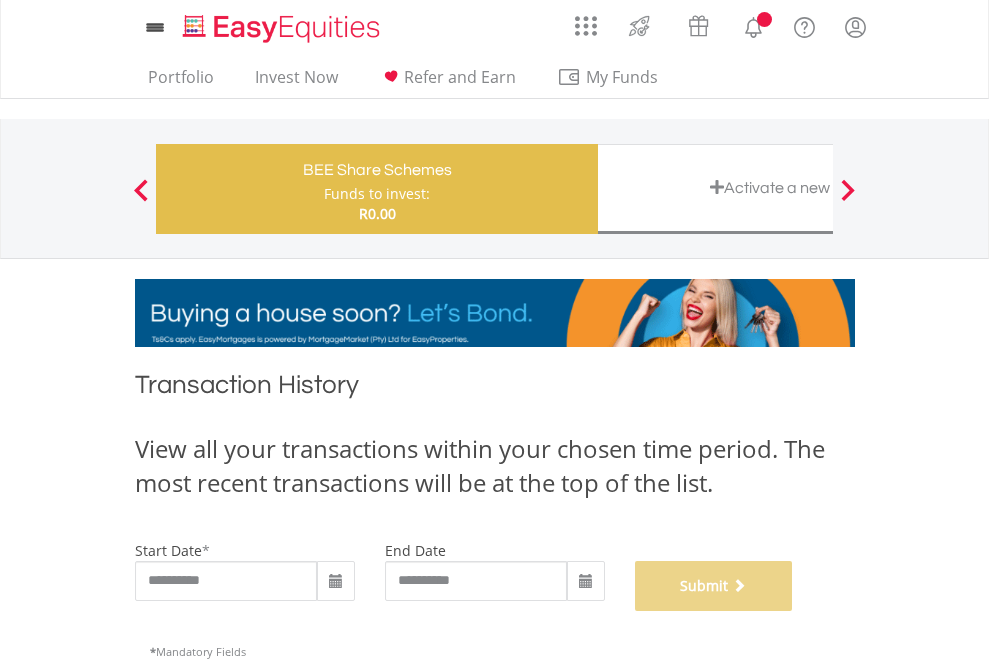 scroll, scrollTop: 811, scrollLeft: 0, axis: vertical 